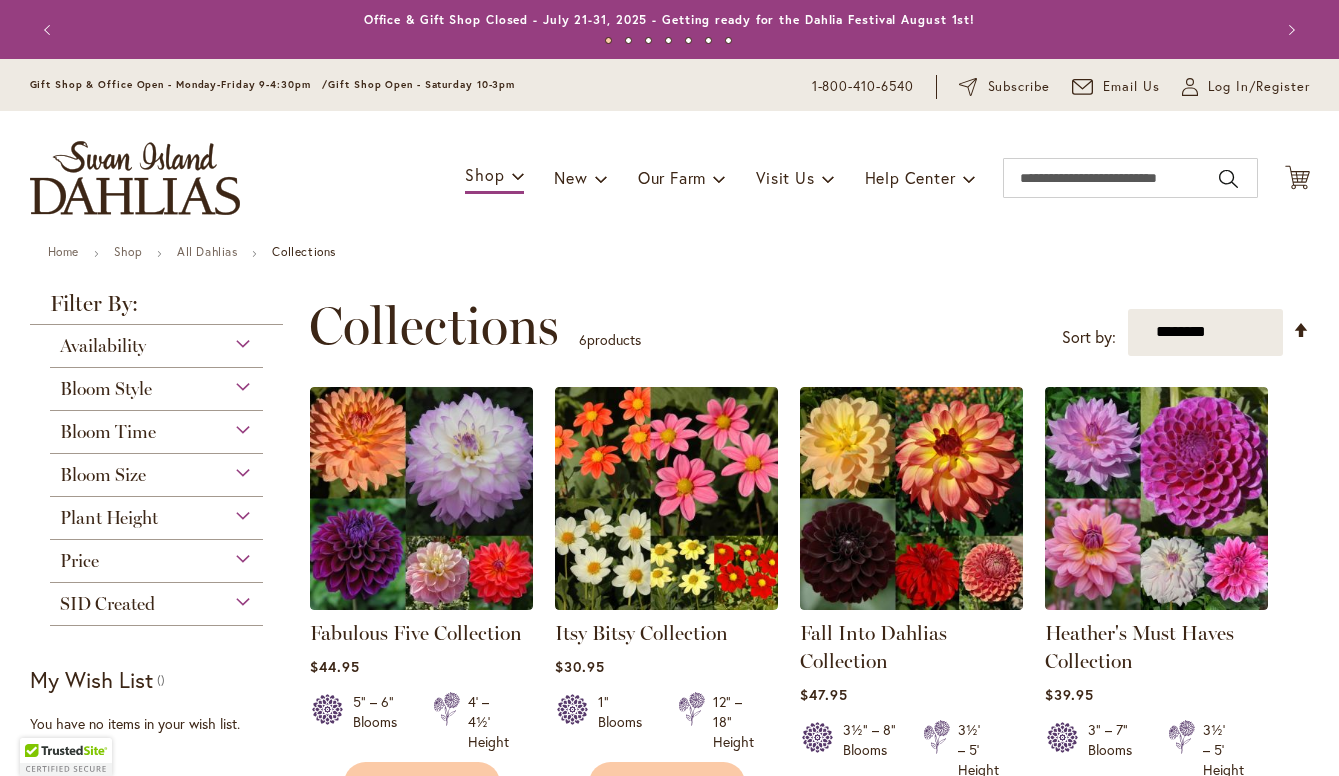 scroll, scrollTop: 0, scrollLeft: 0, axis: both 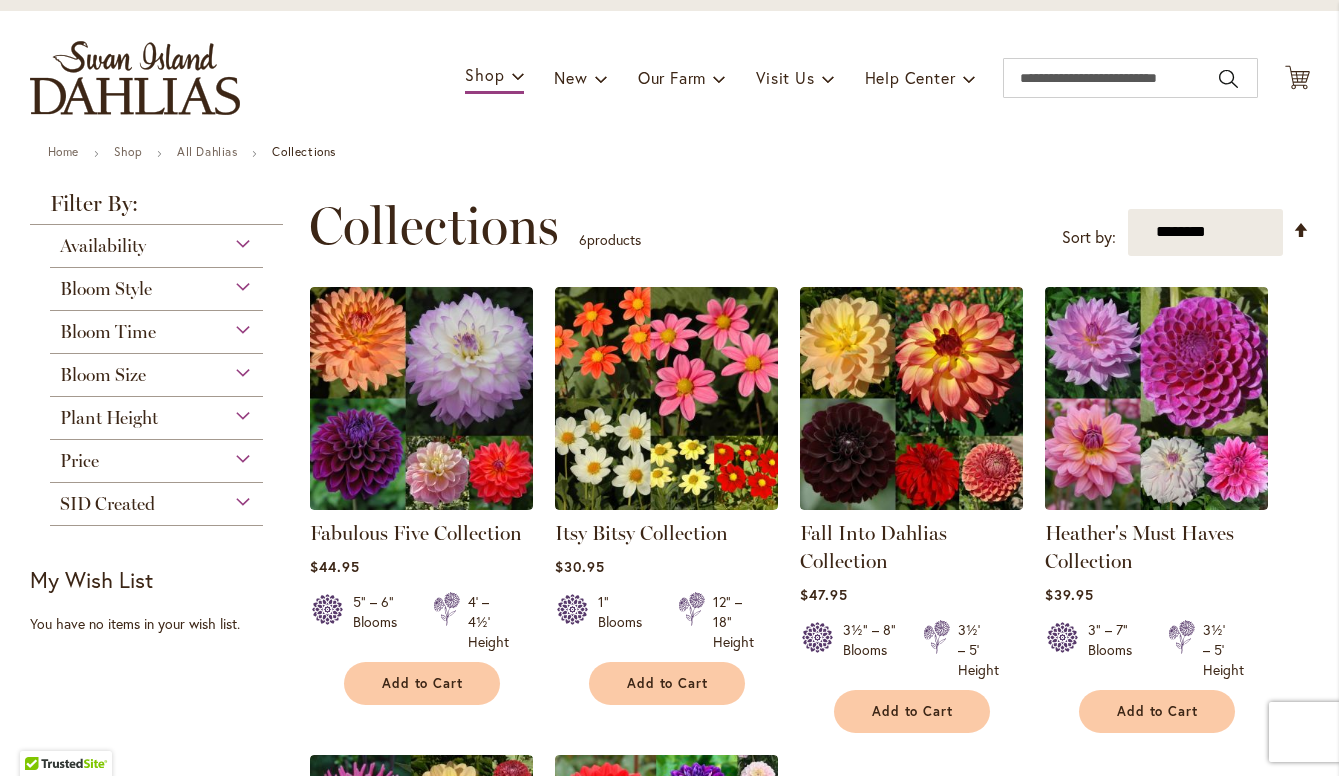 click on "Plant Height" at bounding box center (157, 413) 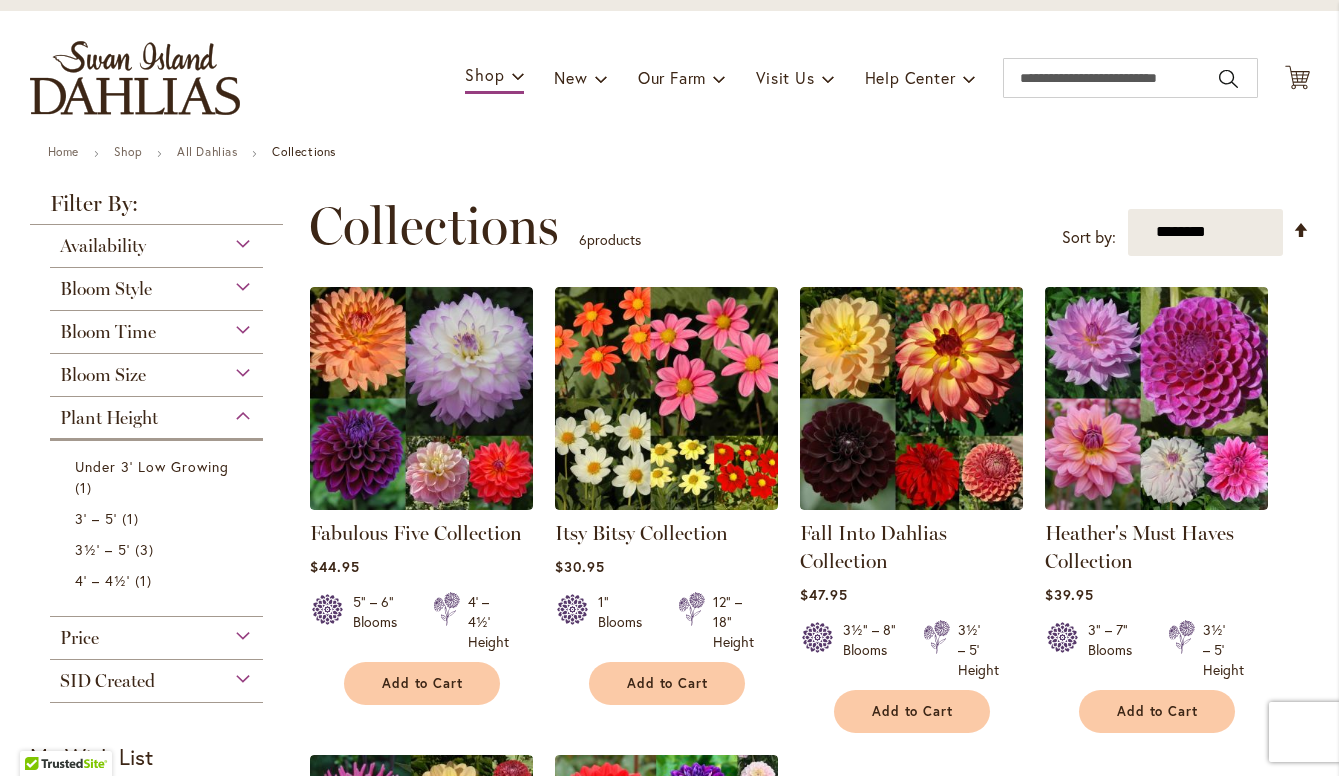 click on "Plant Height" at bounding box center [157, 413] 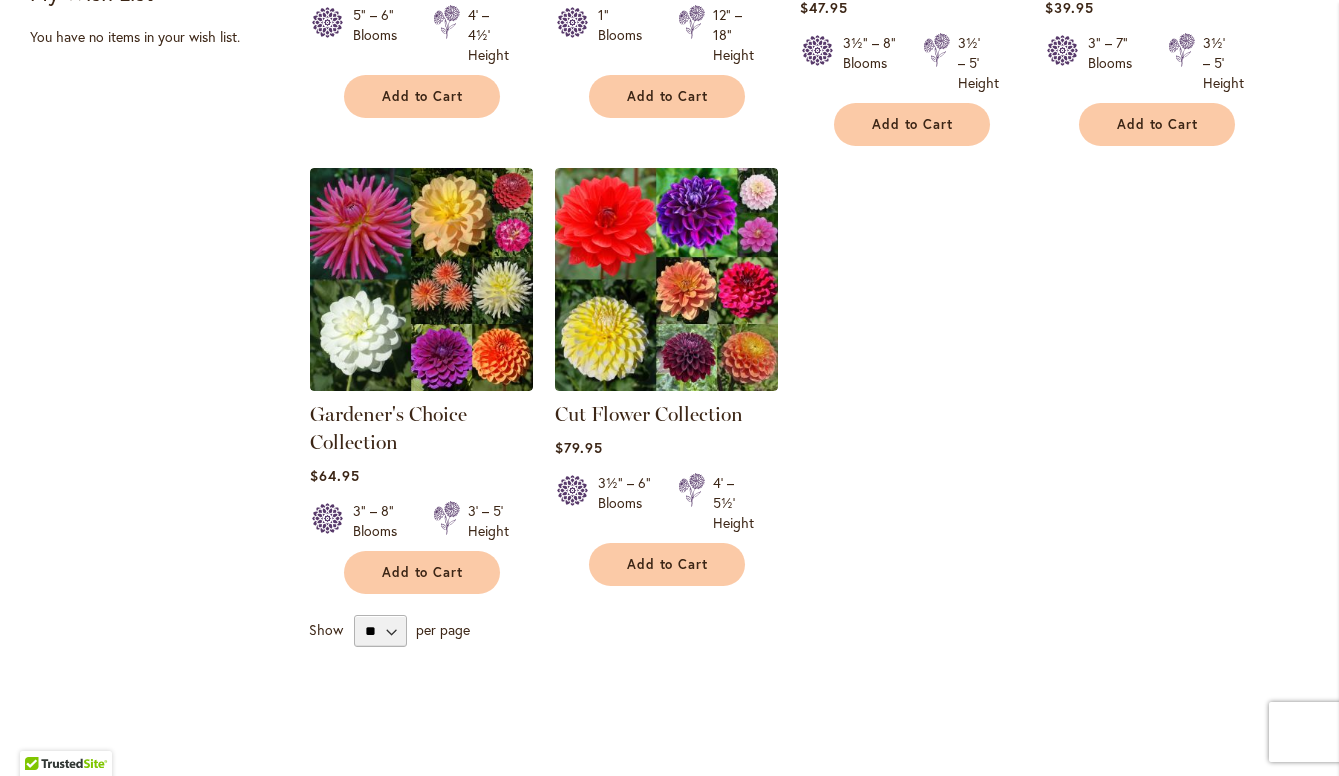 scroll, scrollTop: 800, scrollLeft: 0, axis: vertical 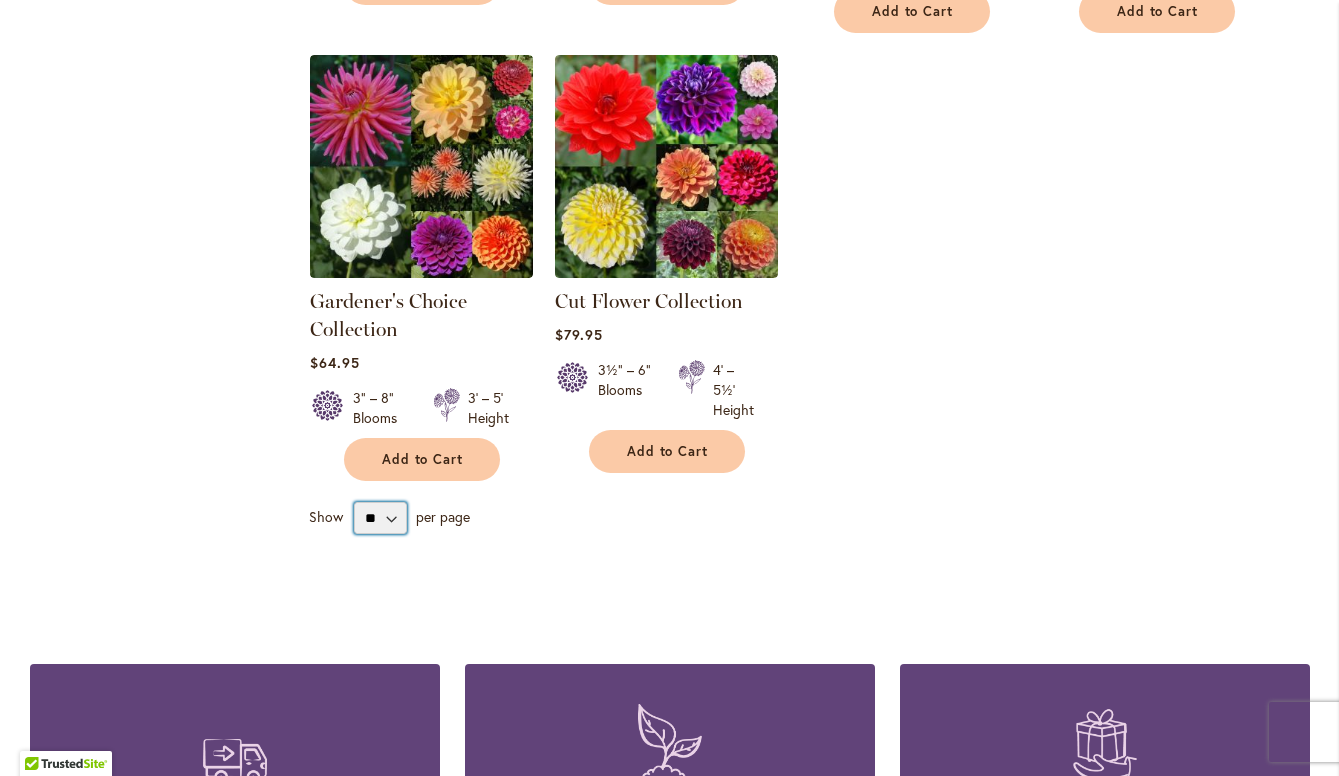 click on "**
**
**
**" at bounding box center [380, 518] 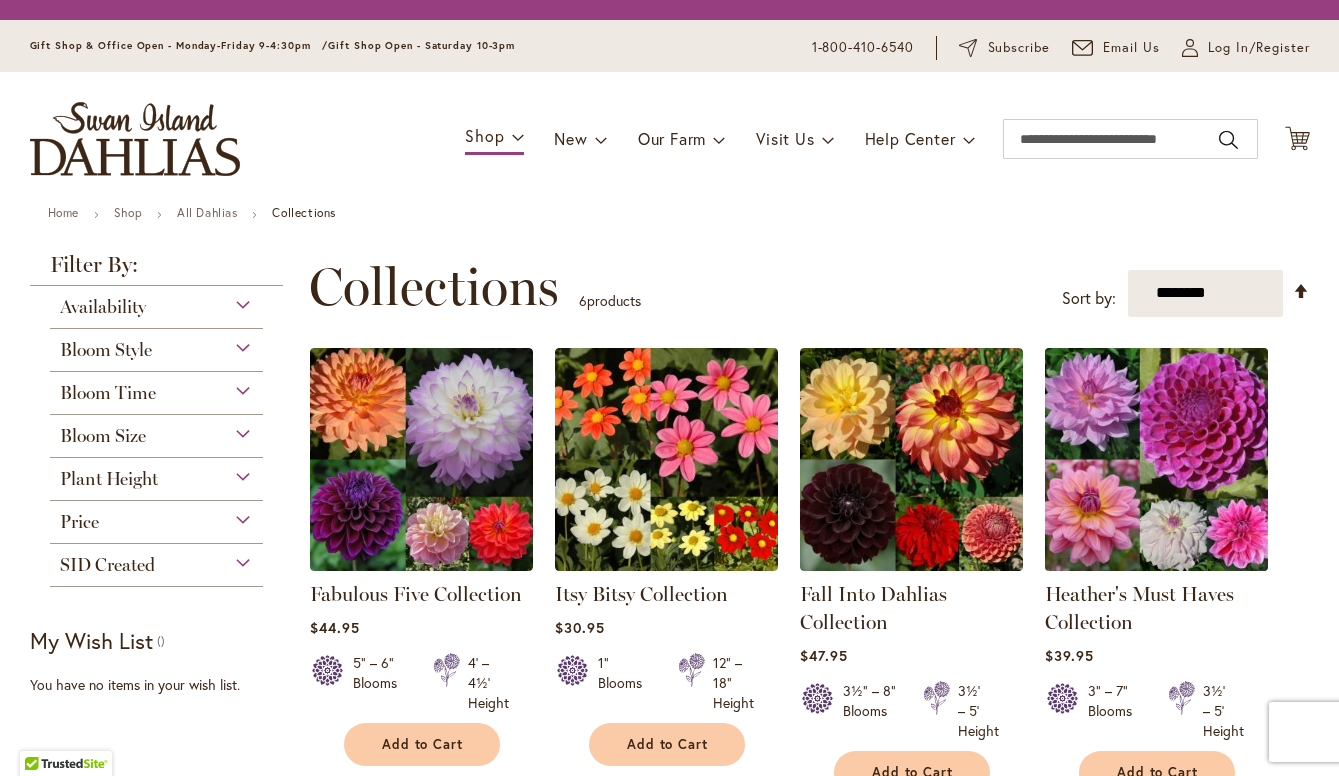 scroll, scrollTop: 0, scrollLeft: 0, axis: both 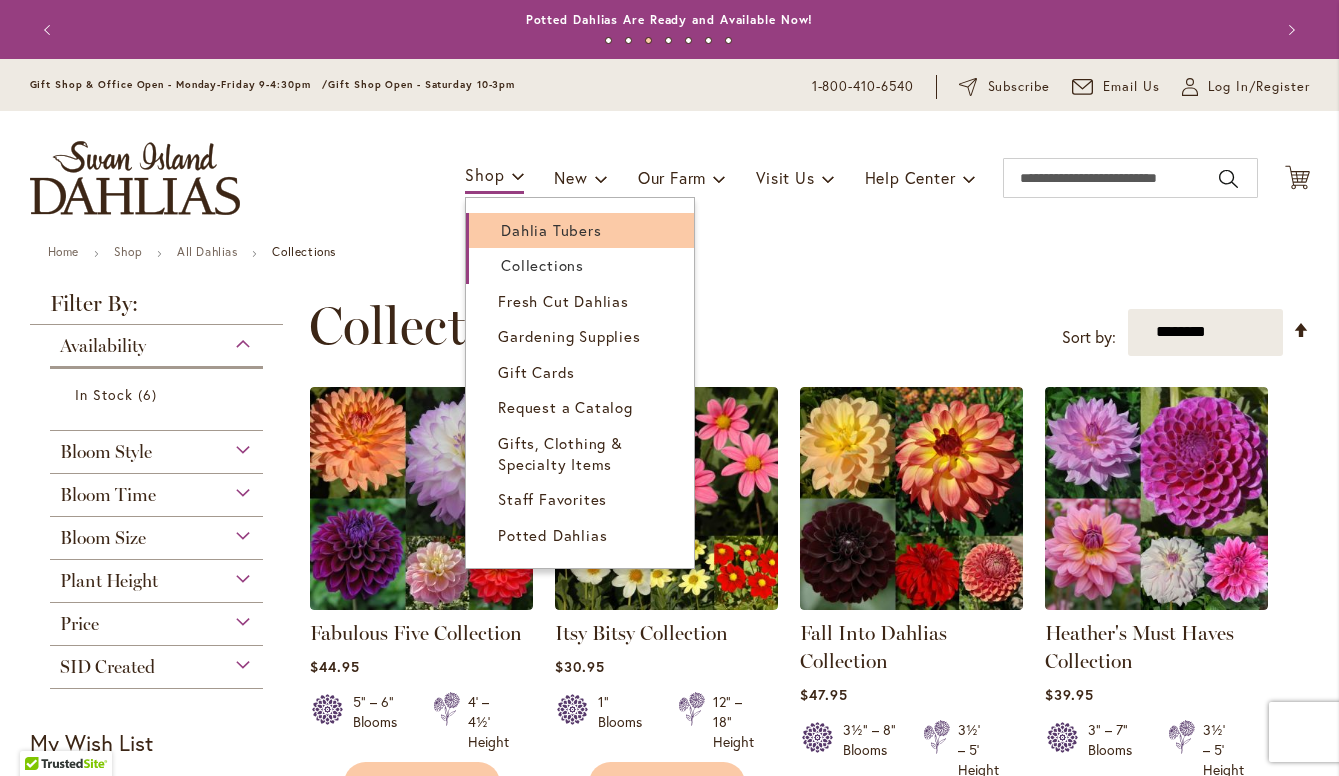 click on "Dahlia Tubers" at bounding box center (551, 230) 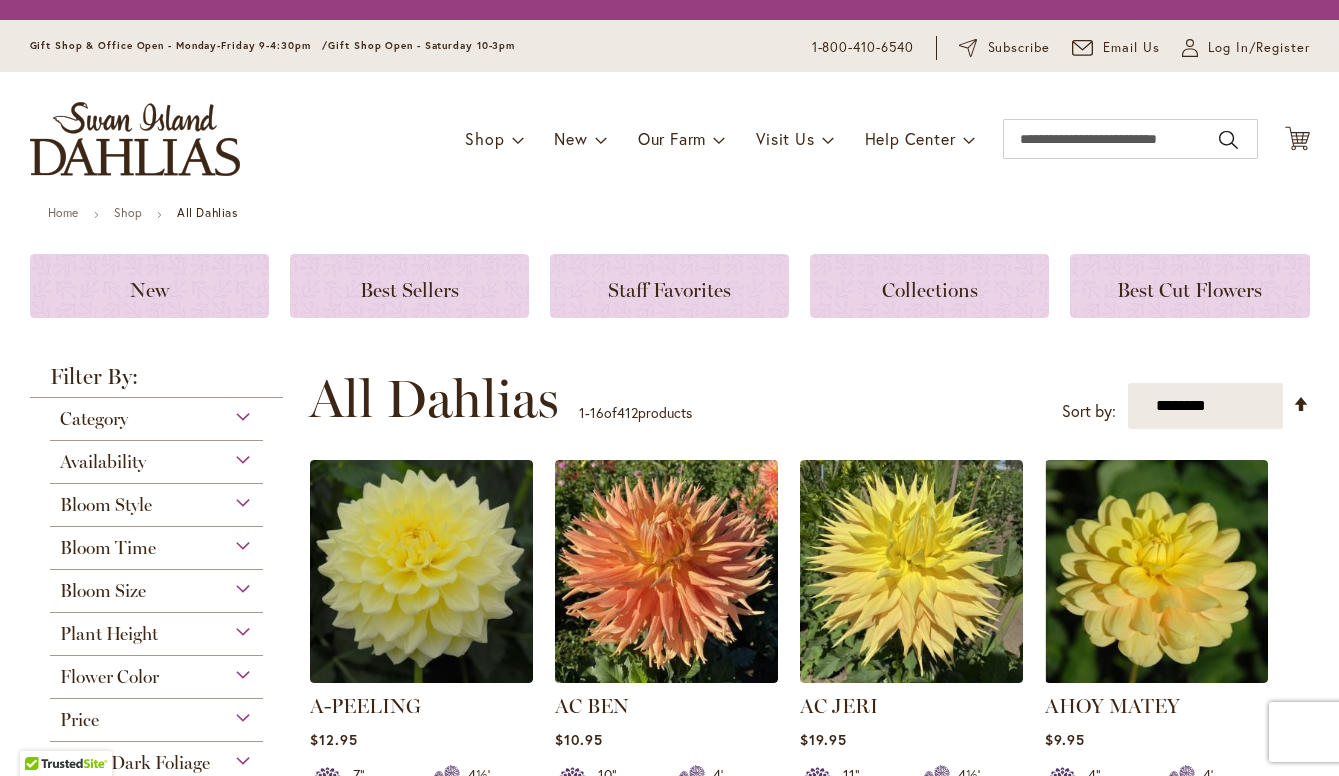 scroll, scrollTop: 0, scrollLeft: 0, axis: both 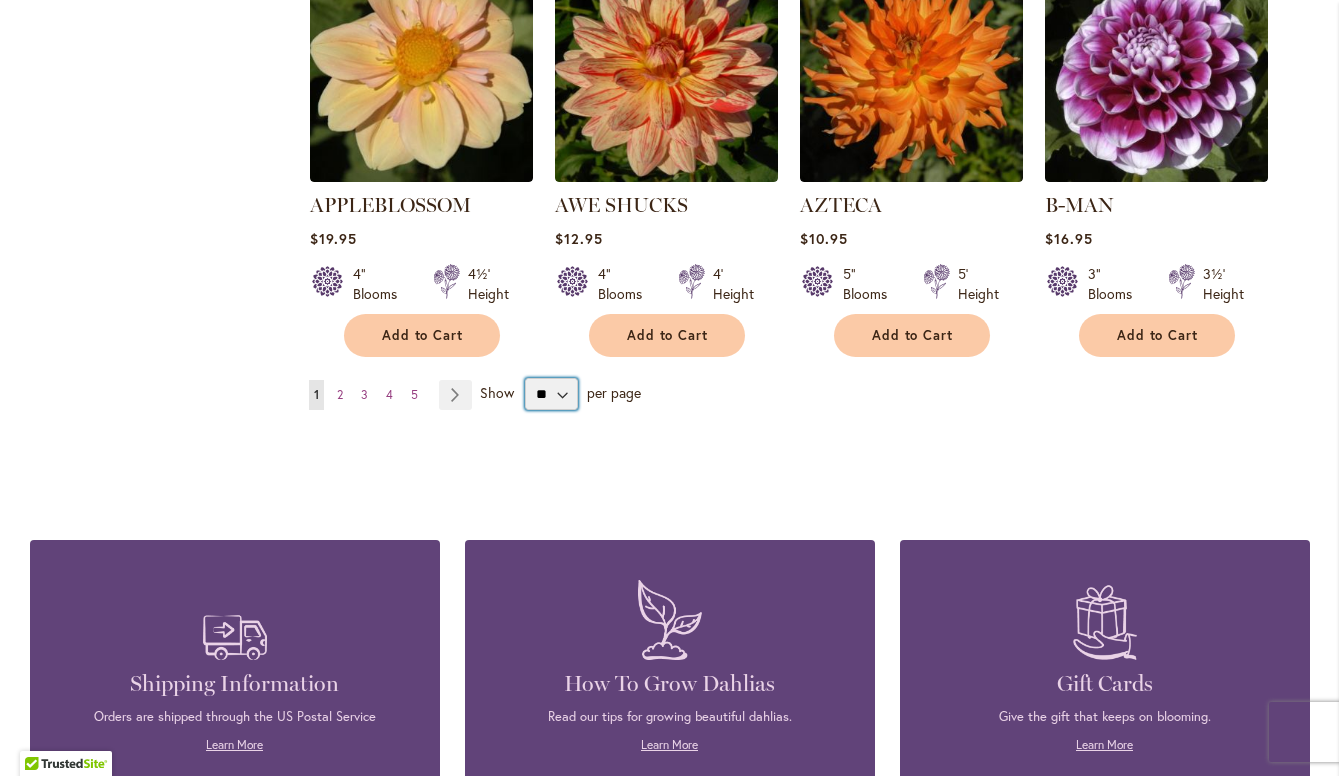 click on "**
**
**
**" at bounding box center [551, 394] 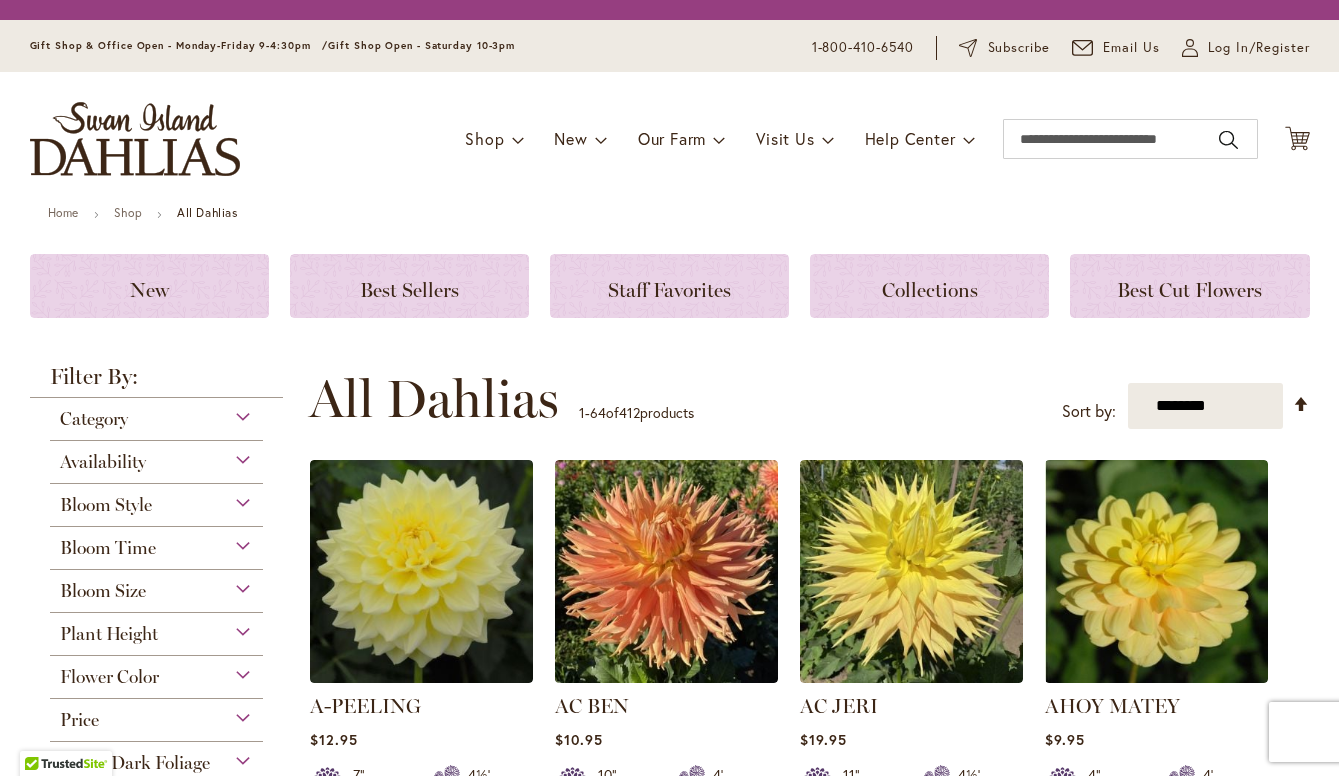 scroll, scrollTop: 0, scrollLeft: 0, axis: both 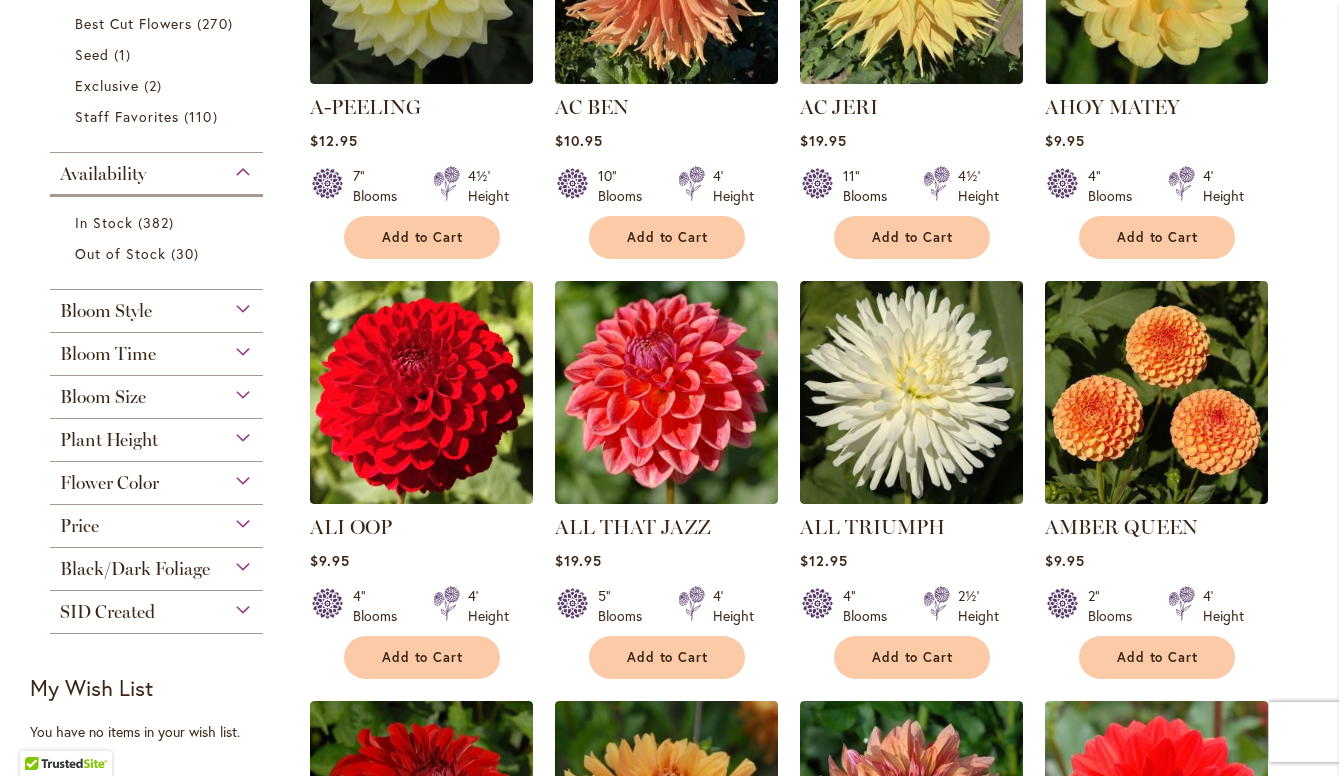 click on "Flower Color" at bounding box center [157, 478] 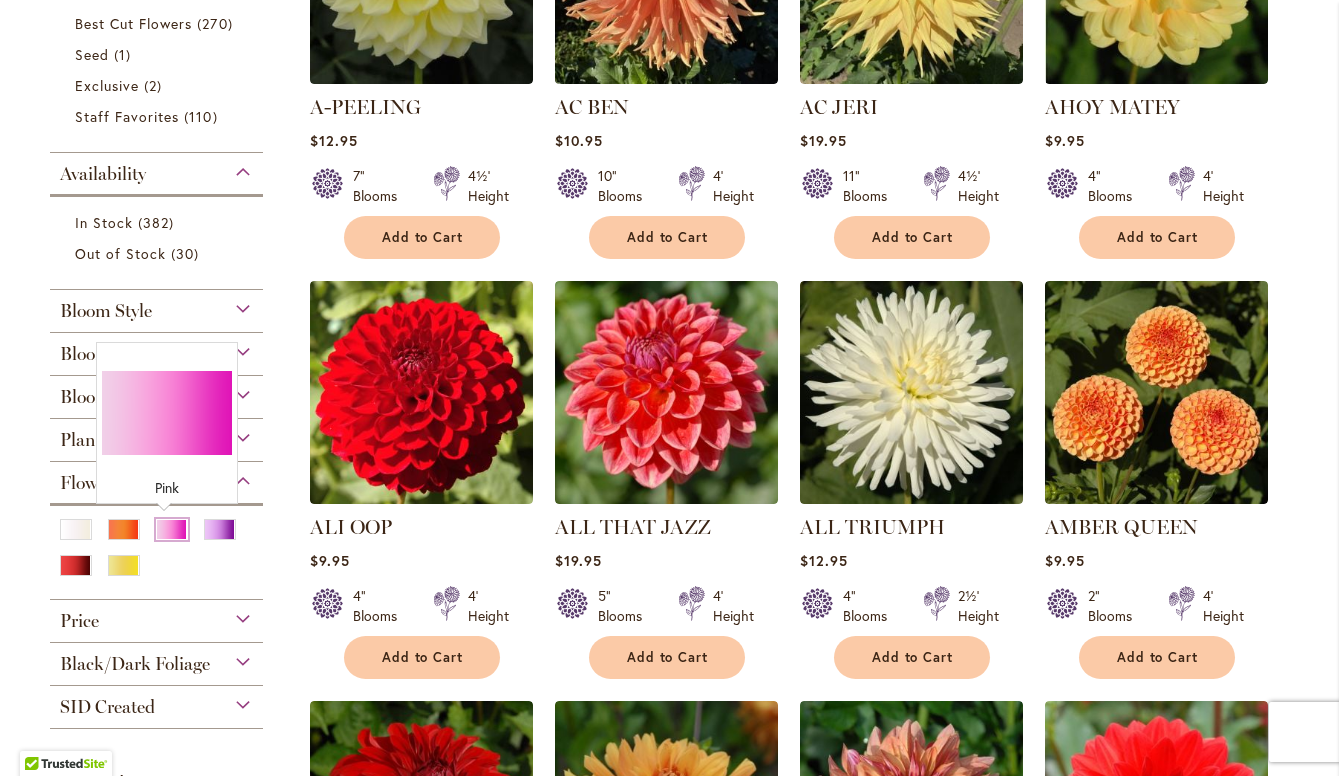 click at bounding box center [172, 529] 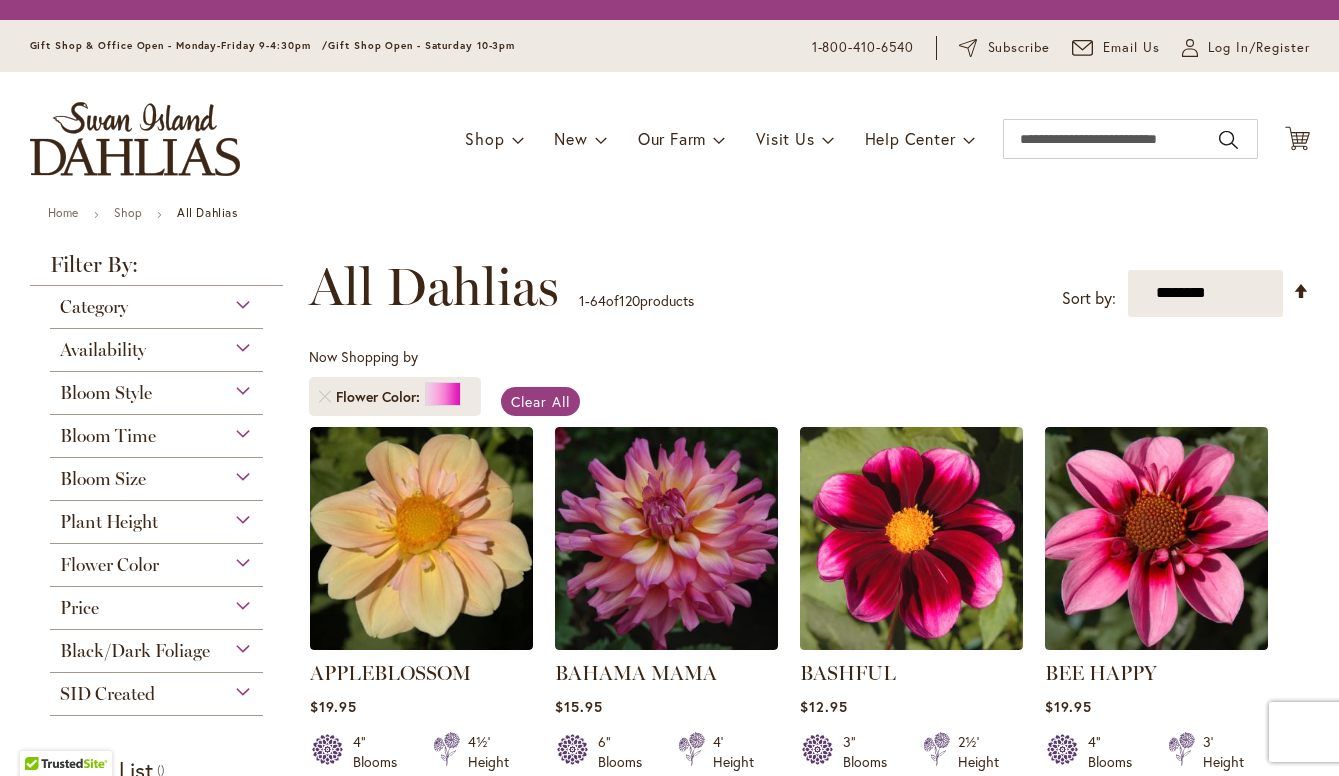 scroll, scrollTop: 0, scrollLeft: 0, axis: both 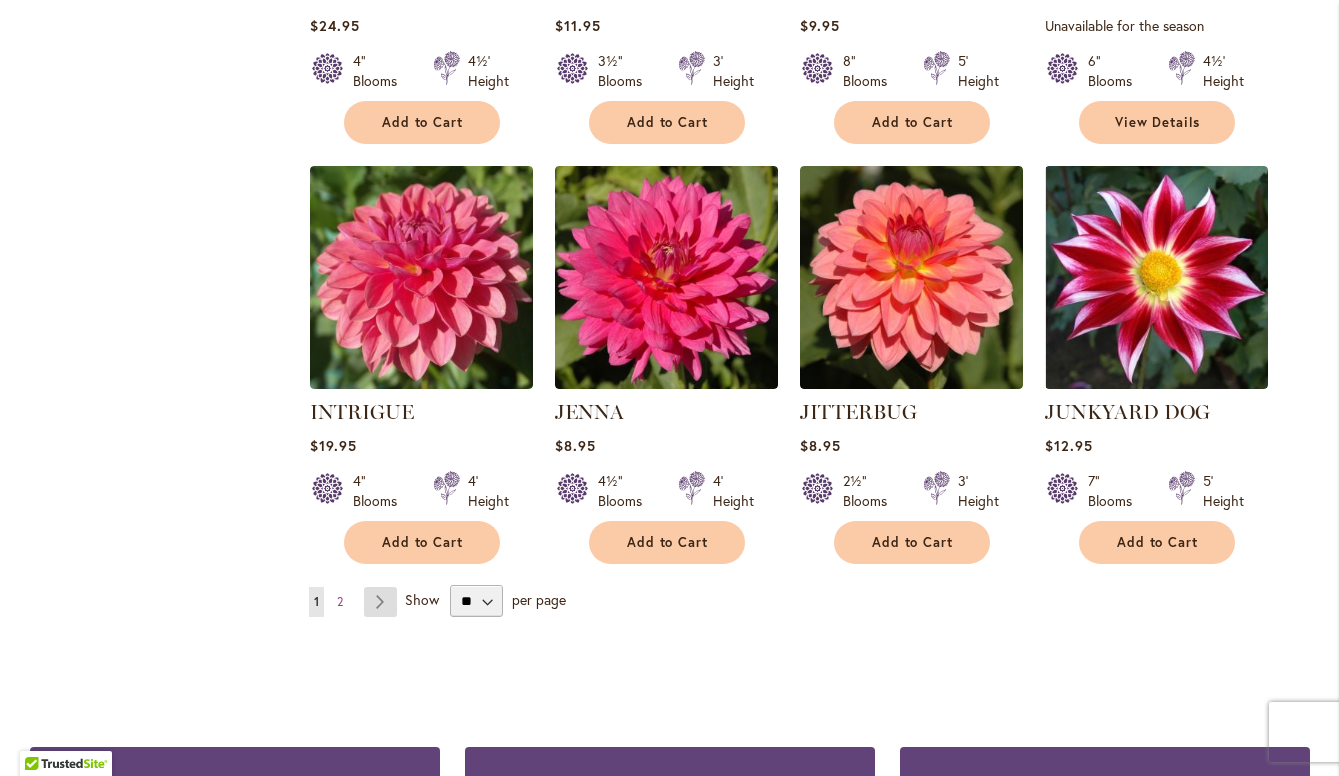 click on "Page
Next" at bounding box center (380, 602) 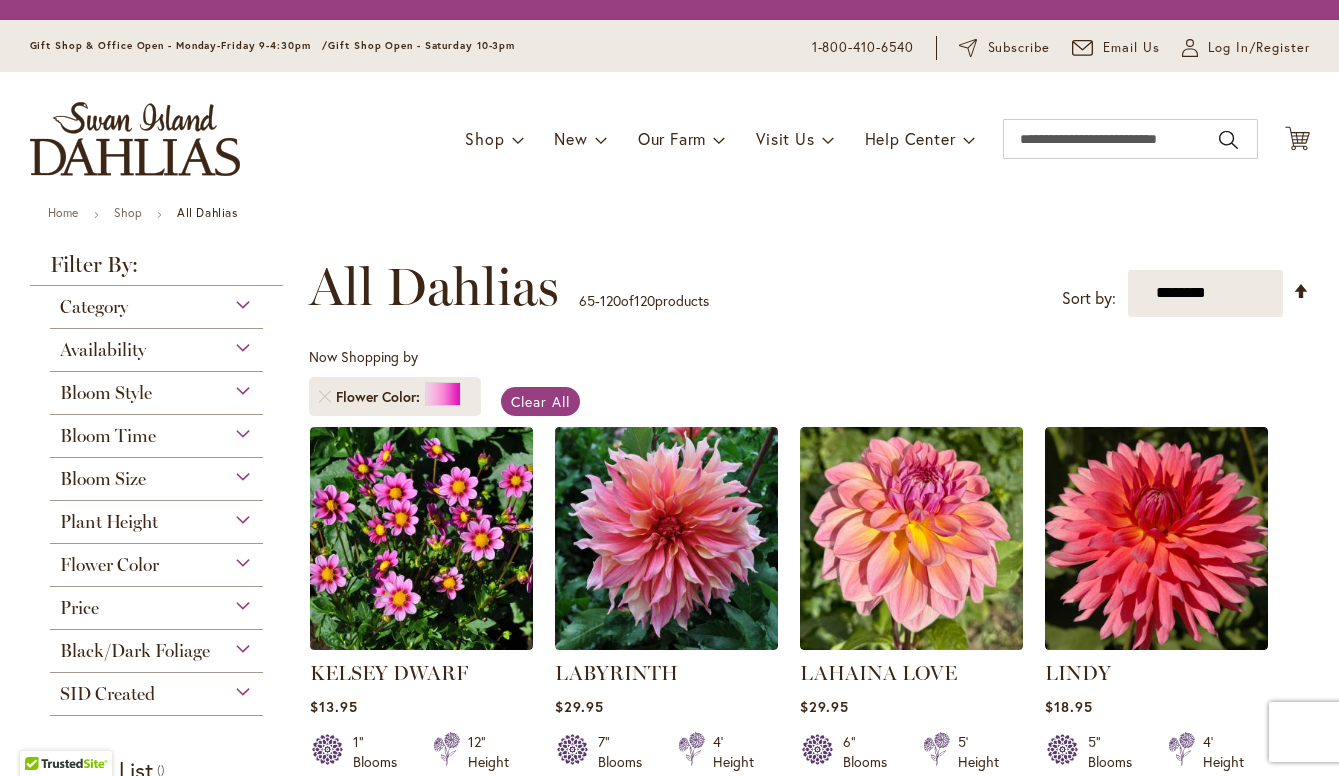 scroll, scrollTop: 0, scrollLeft: 0, axis: both 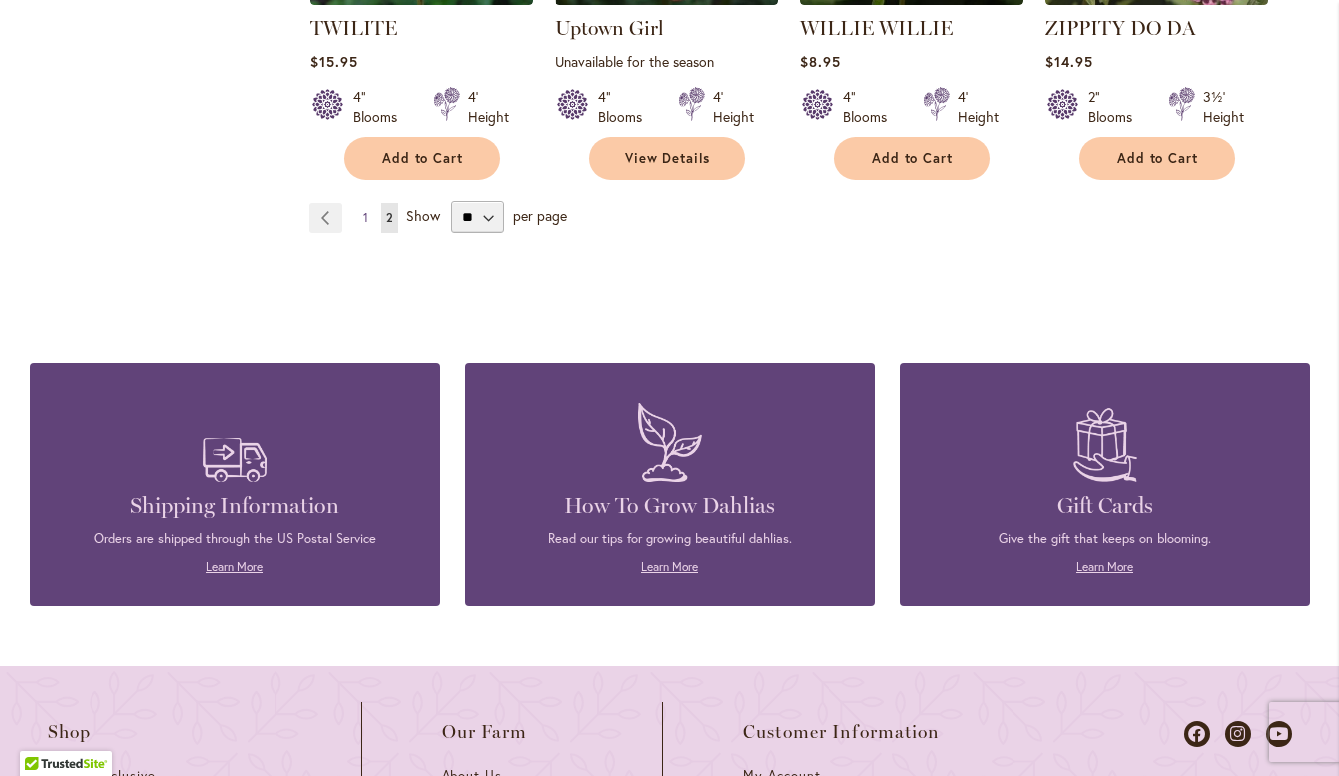 click on "1" at bounding box center (365, 217) 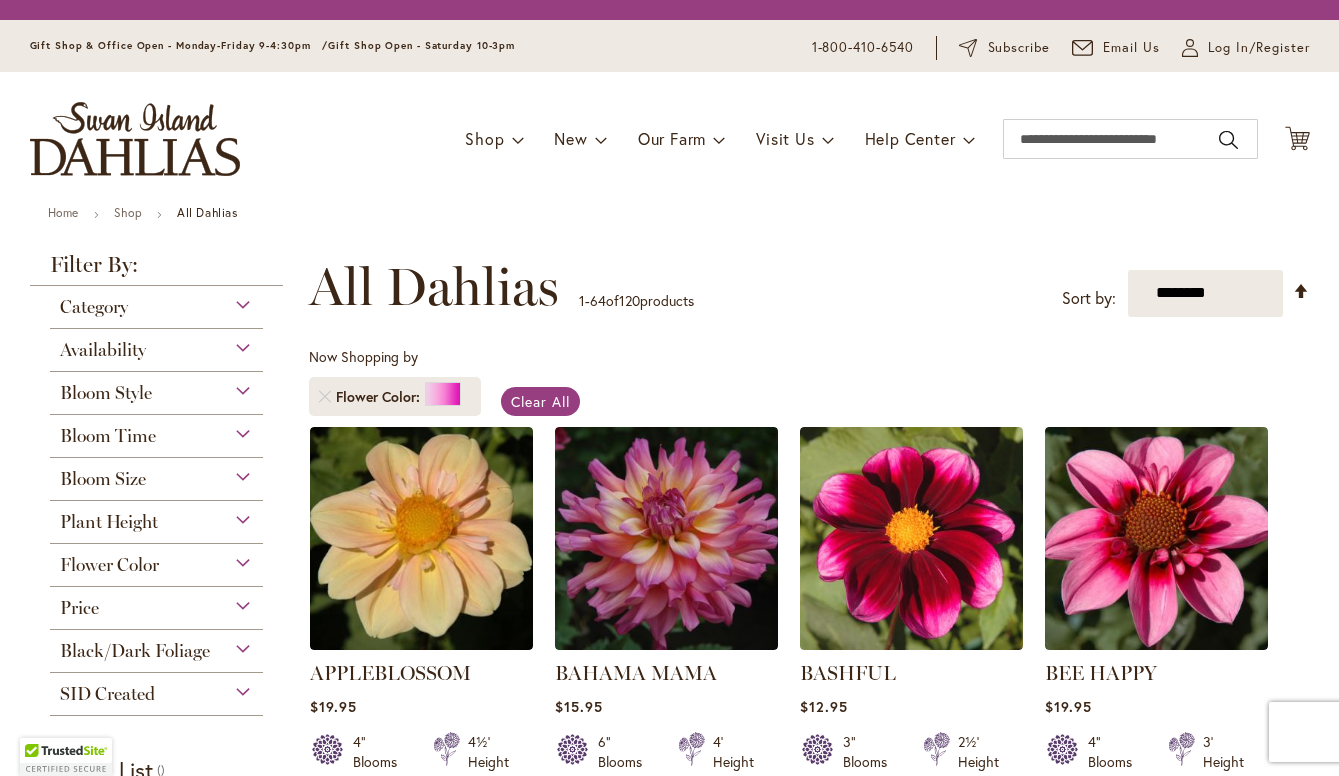 scroll, scrollTop: 0, scrollLeft: 0, axis: both 